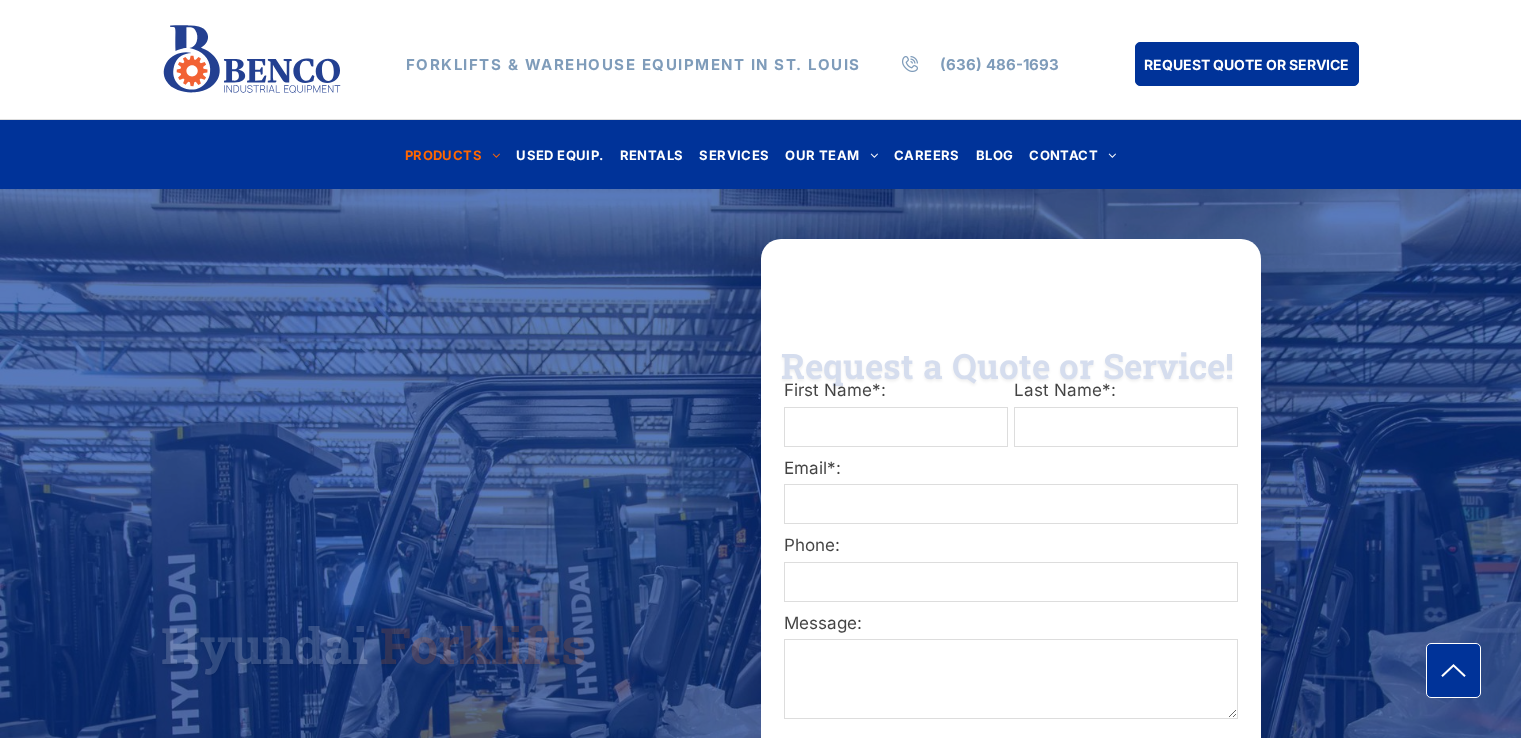 scroll, scrollTop: 0, scrollLeft: 0, axis: both 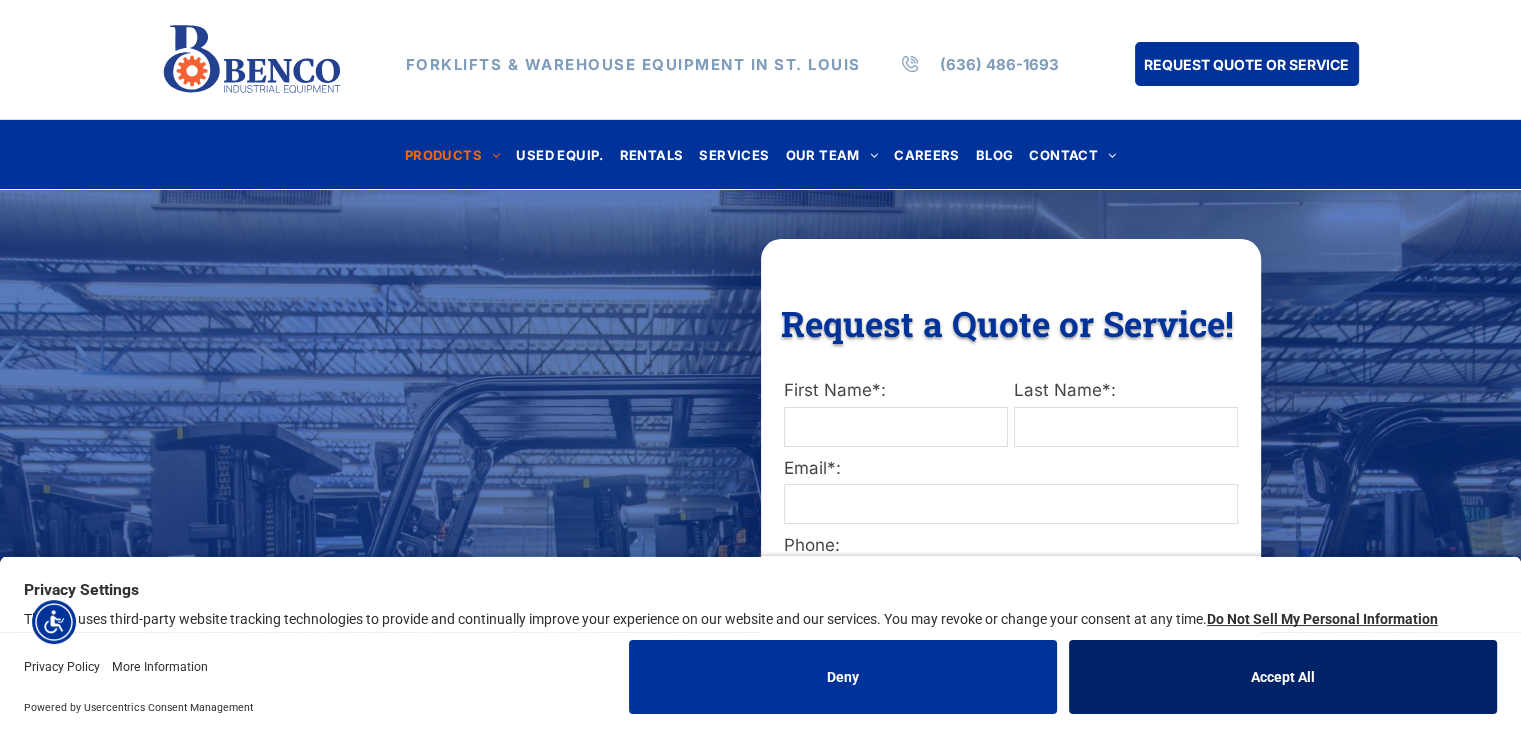 click on "Accept All" at bounding box center (1283, 677) 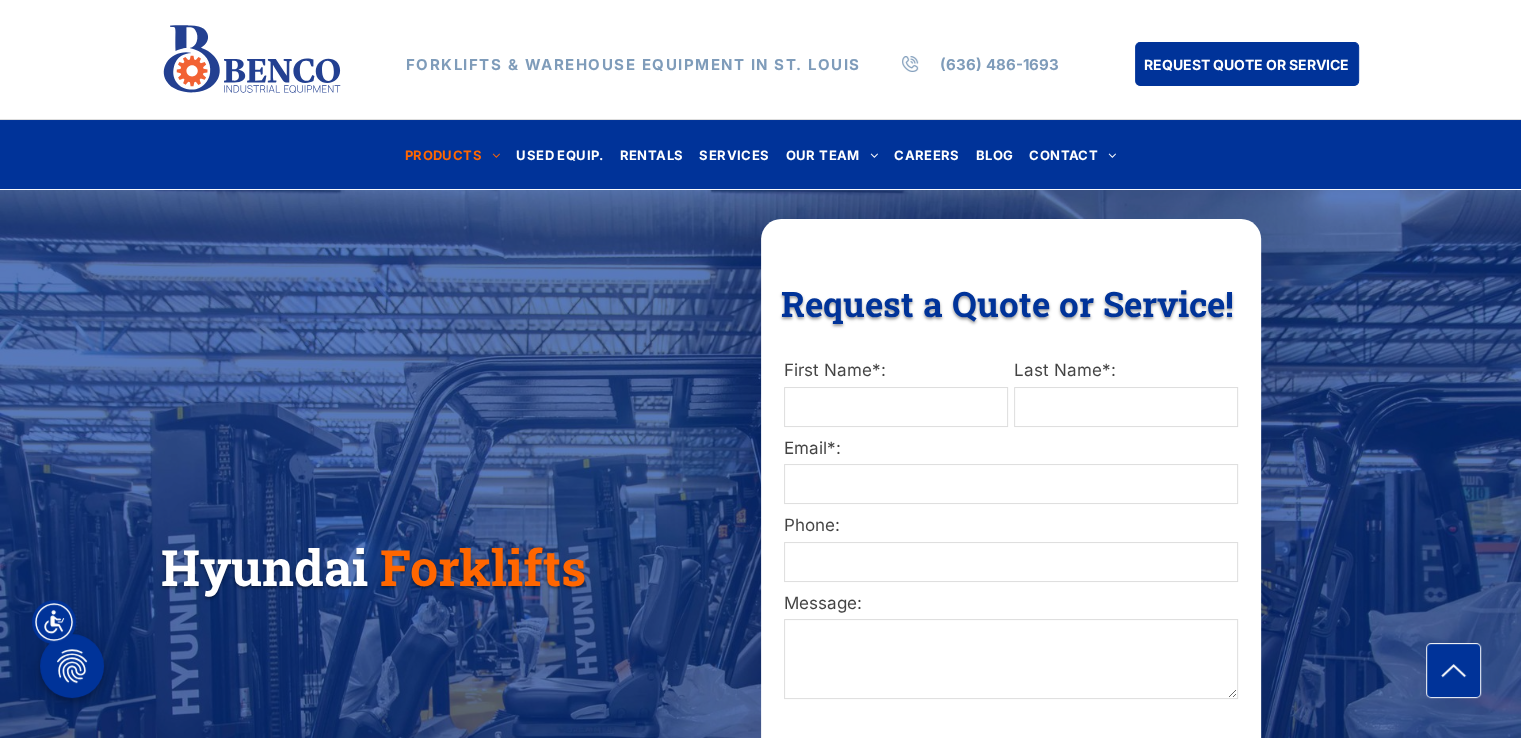 scroll, scrollTop: 0, scrollLeft: 0, axis: both 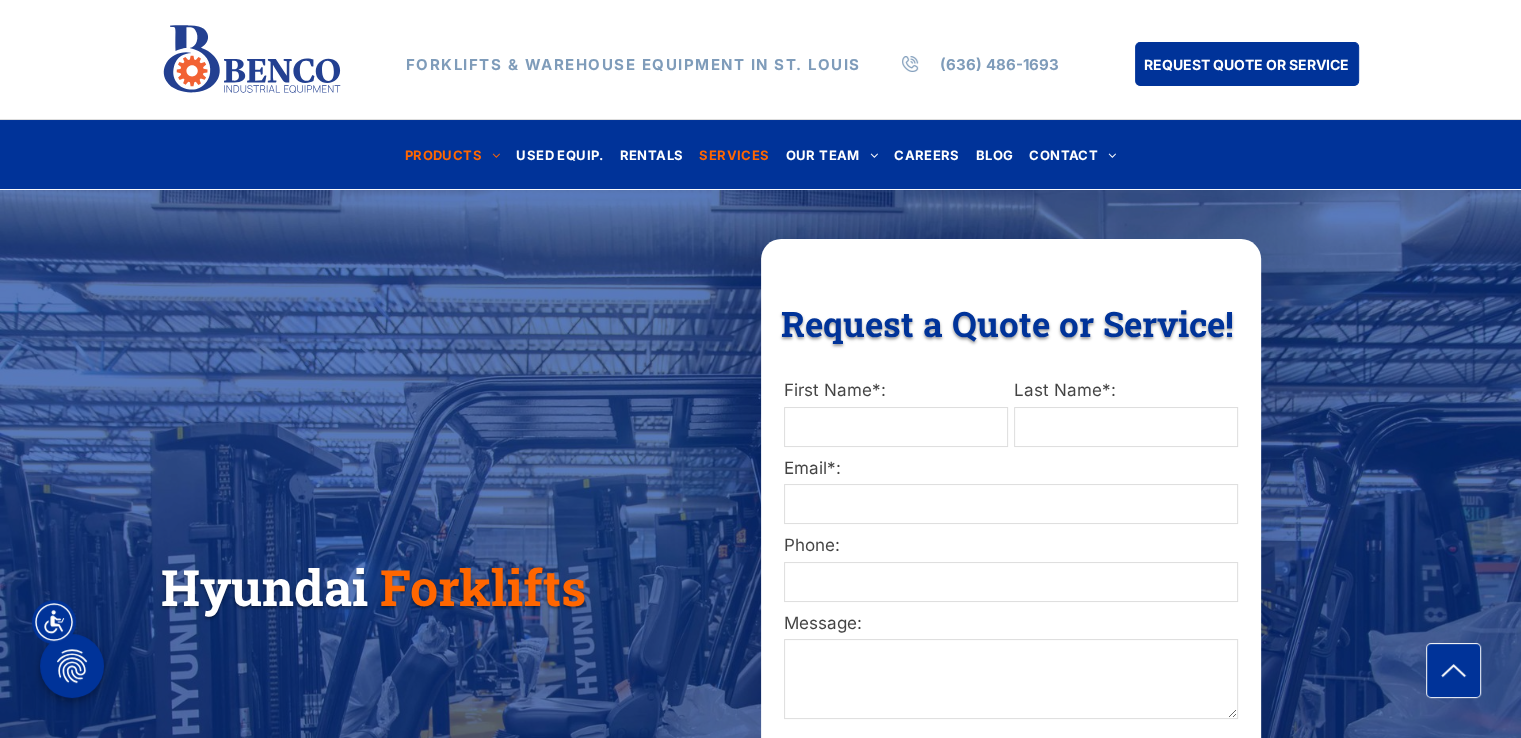 click on "SERVICES" at bounding box center (734, 154) 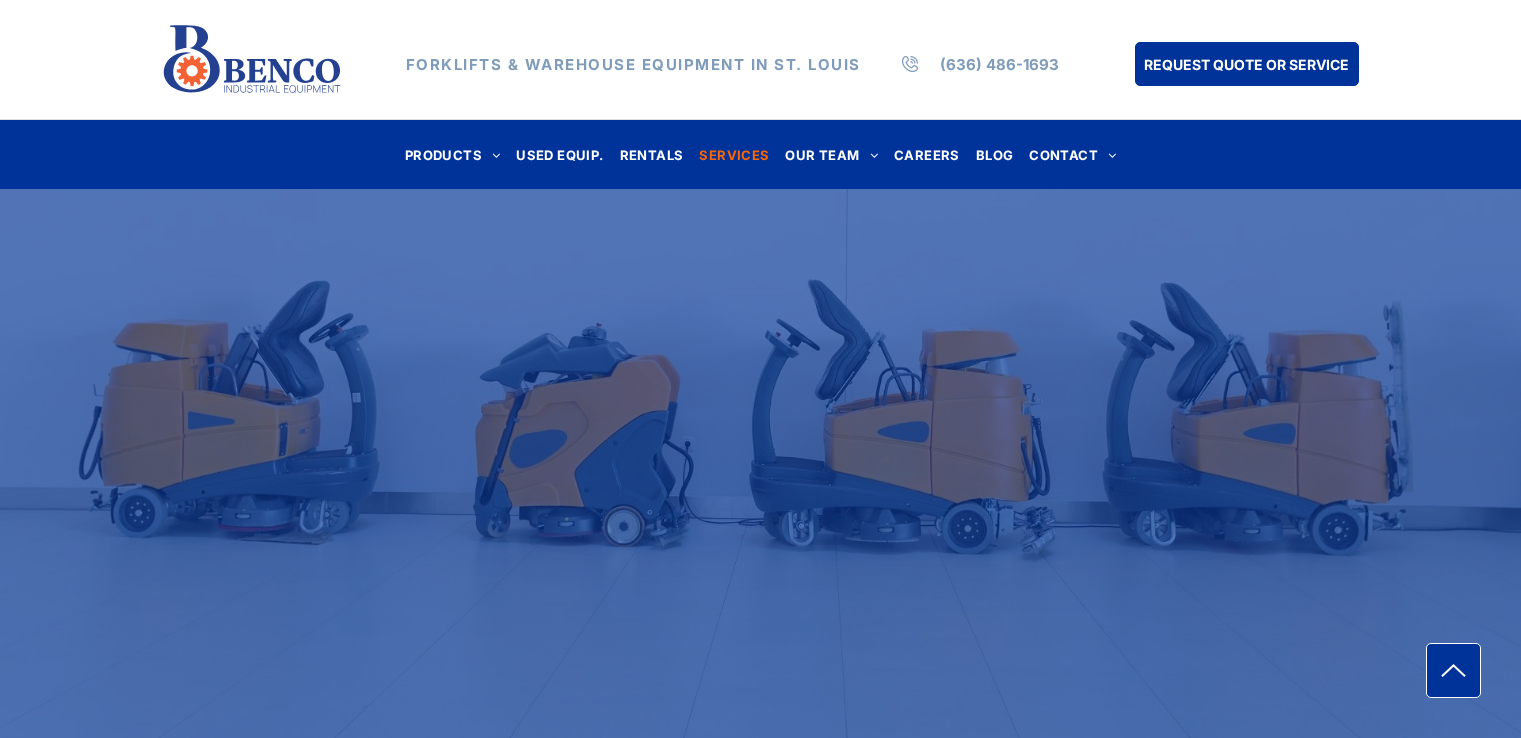 scroll, scrollTop: 0, scrollLeft: 0, axis: both 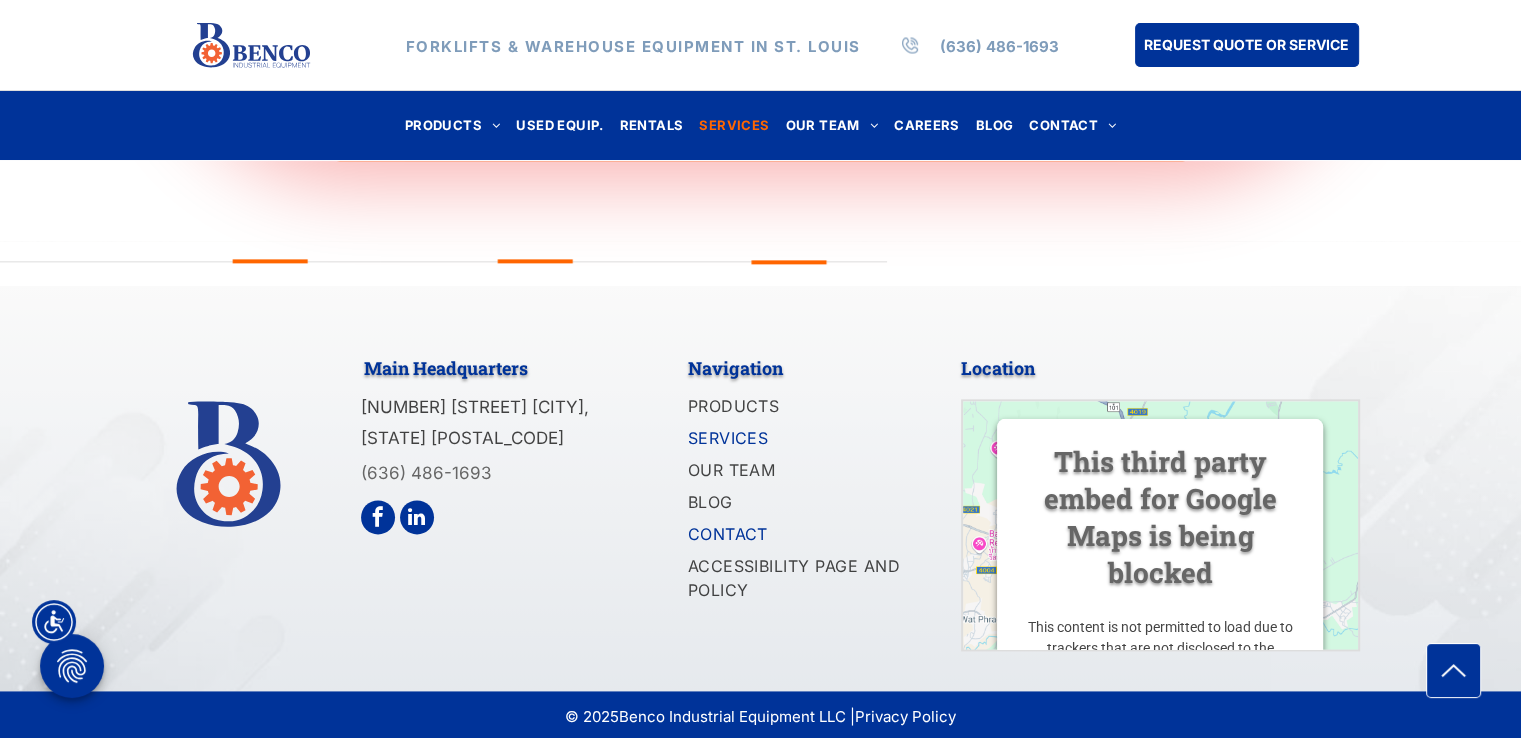 click on "CONTACT" at bounding box center [728, 534] 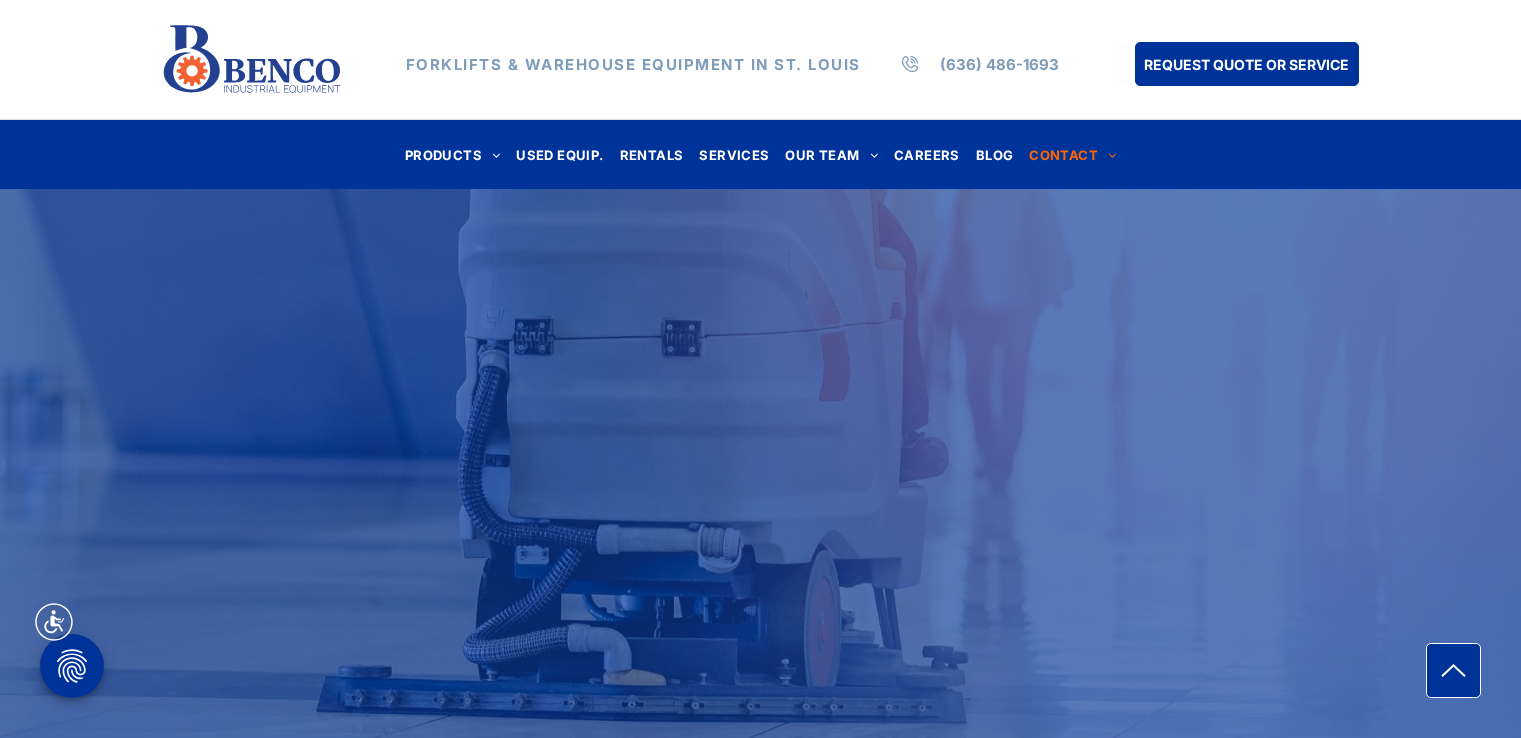 scroll, scrollTop: 0, scrollLeft: 0, axis: both 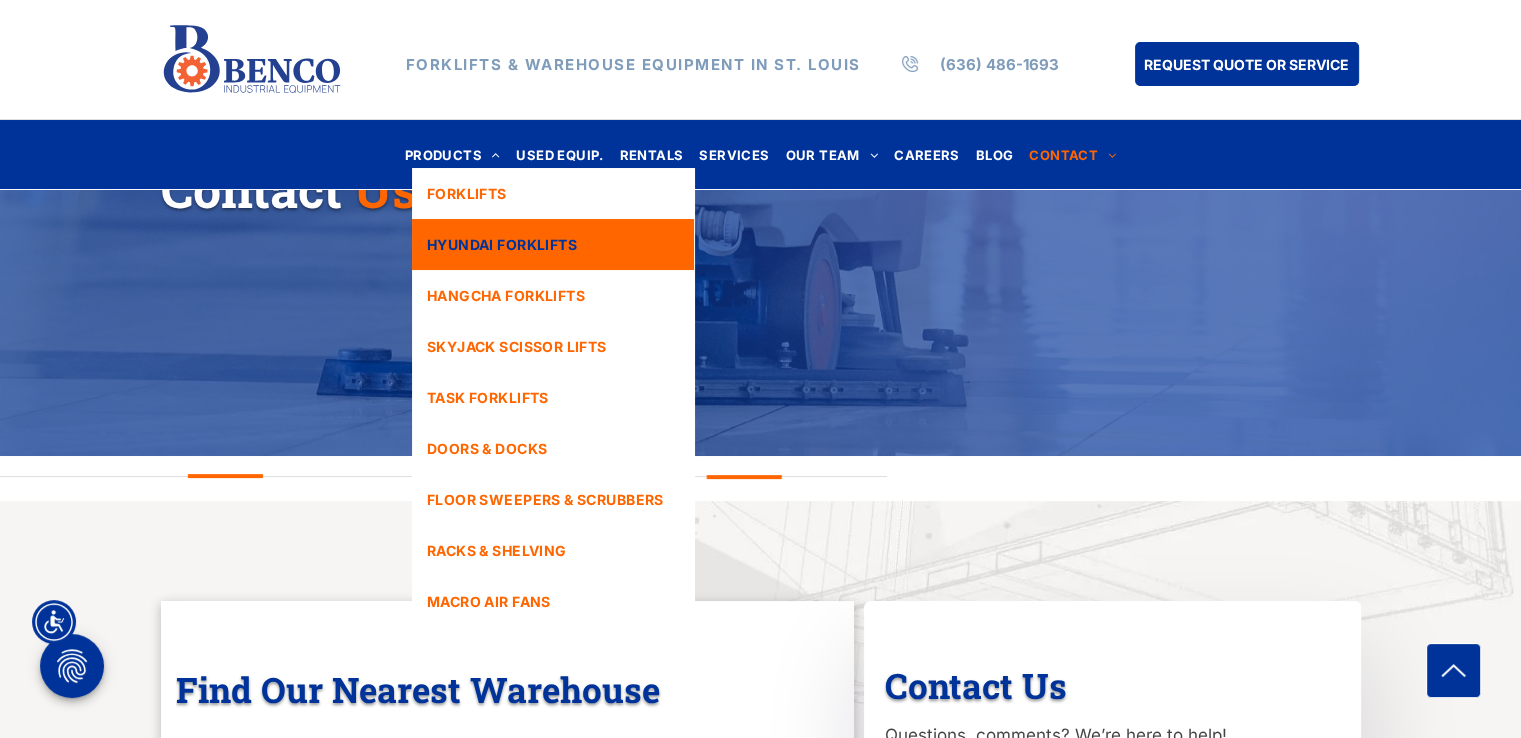 click on "HYUNDAI FORKLIFTS" at bounding box center [553, 244] 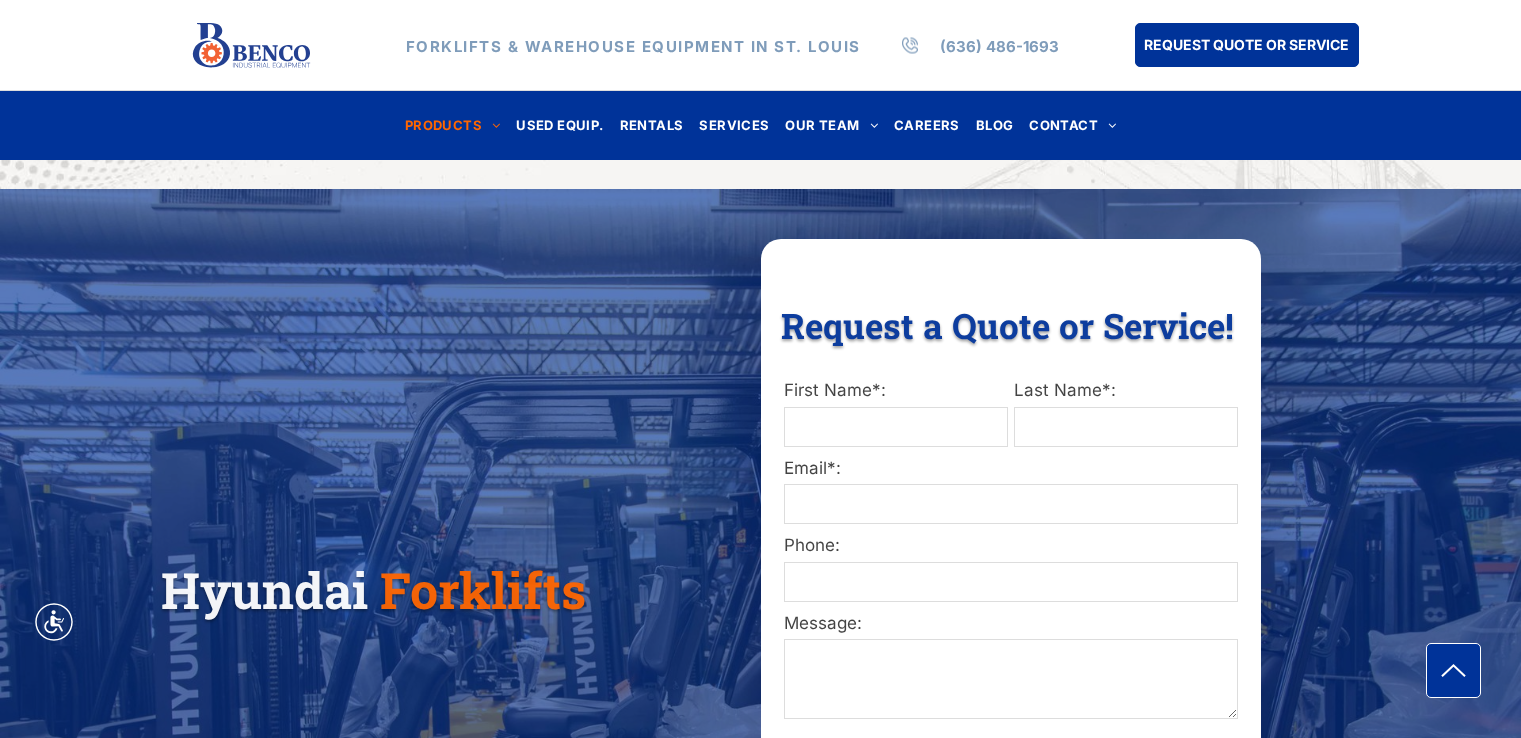 scroll, scrollTop: 1864, scrollLeft: 0, axis: vertical 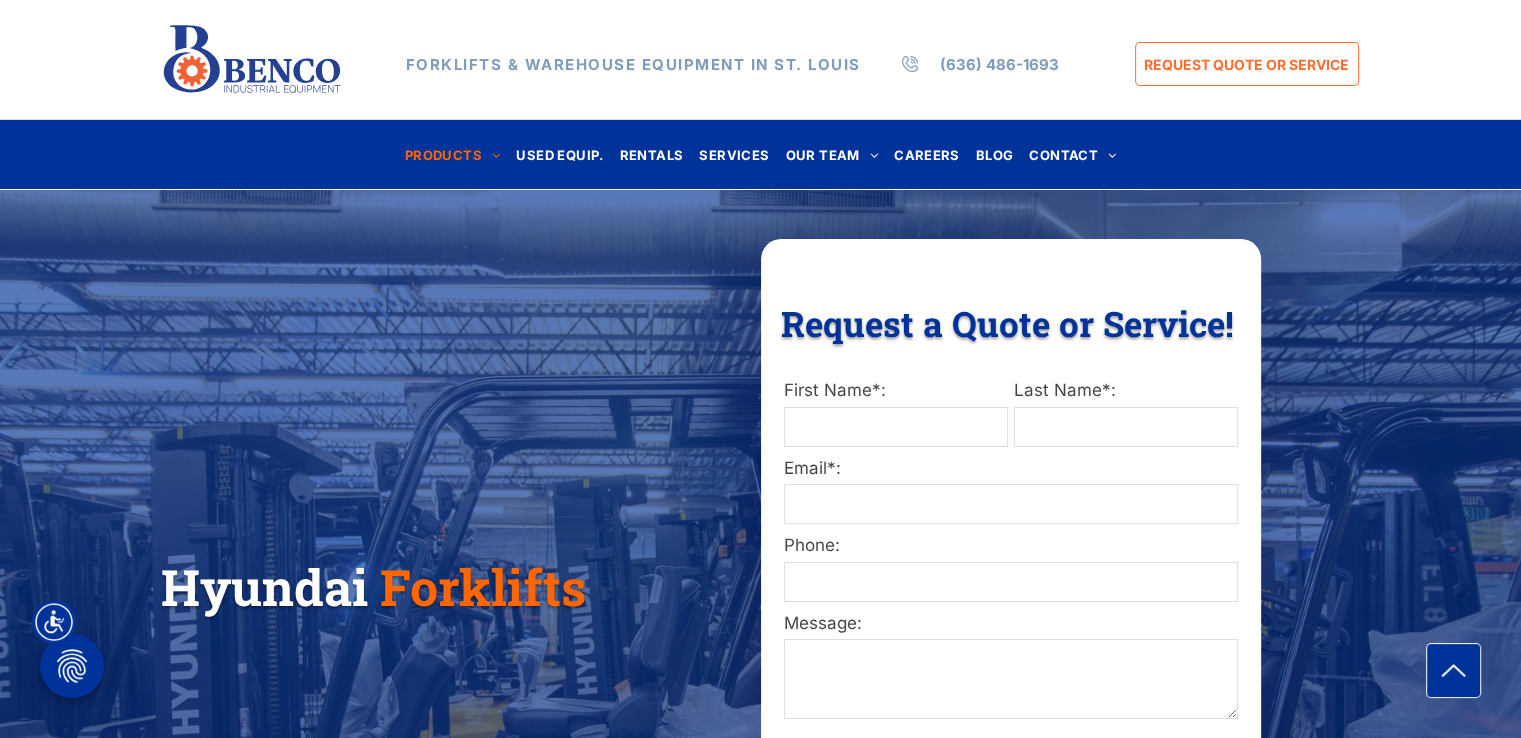 click on "REQUEST QUOTE OR SERVICE" at bounding box center (1246, 64) 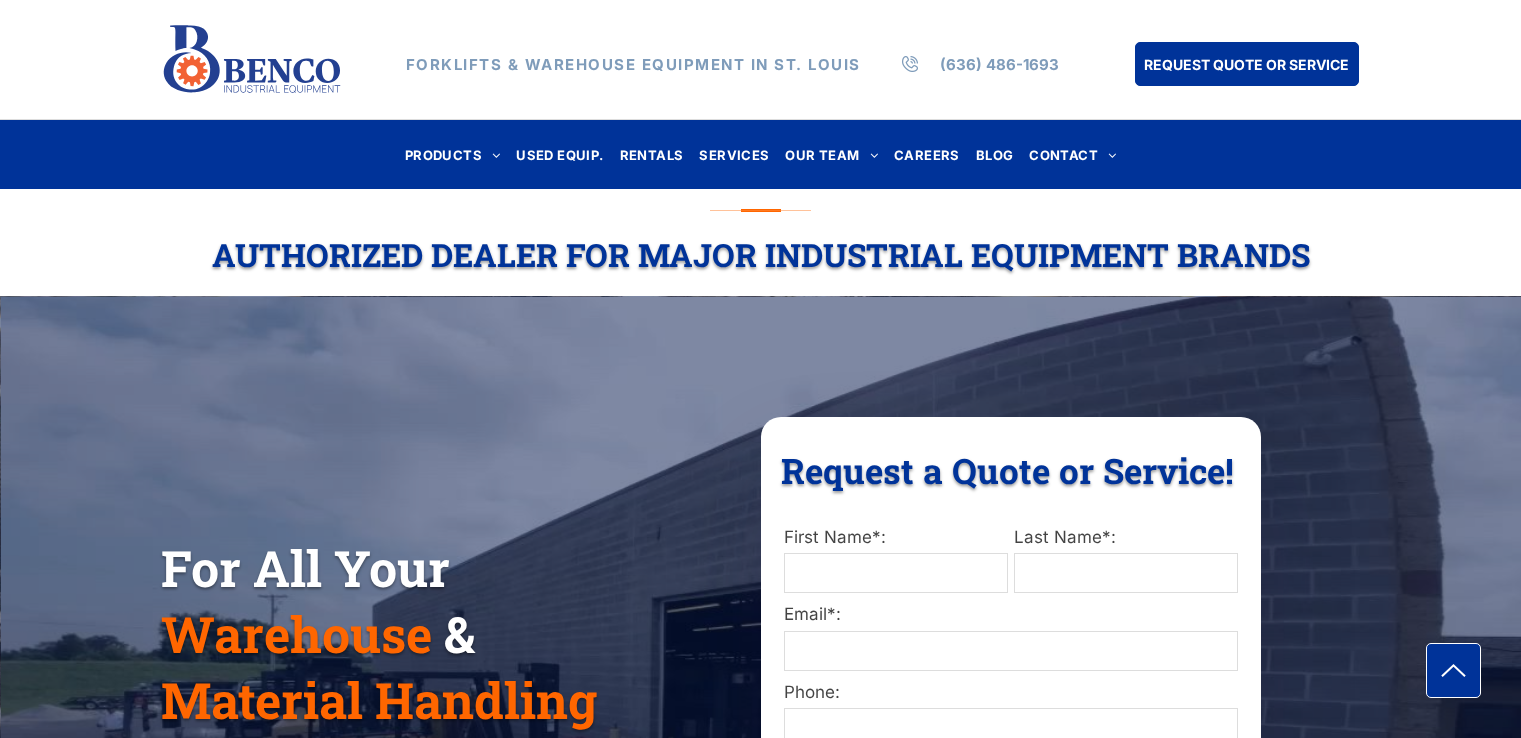scroll, scrollTop: 0, scrollLeft: 0, axis: both 